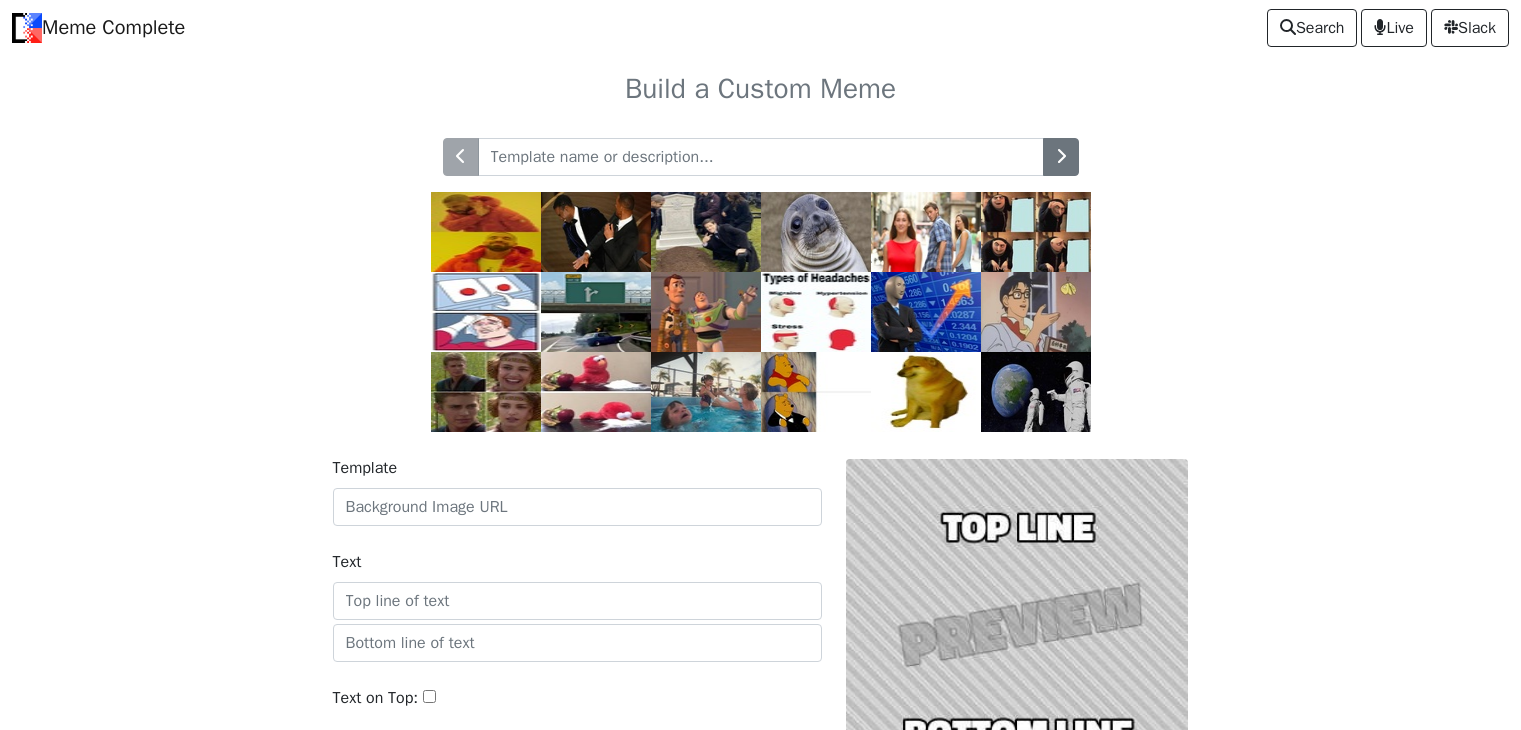 scroll, scrollTop: 0, scrollLeft: 0, axis: both 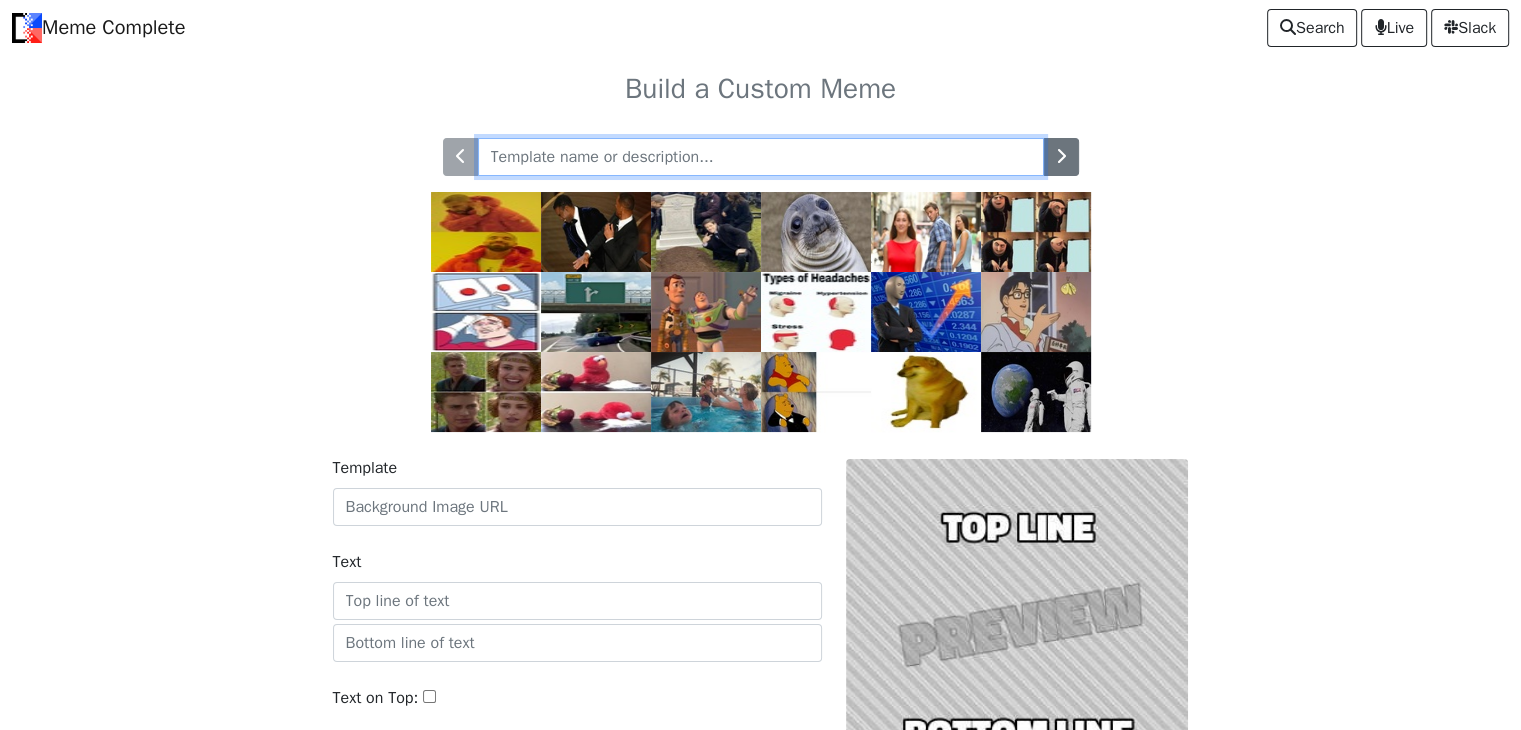 paste on "Distracted Boyfriend" 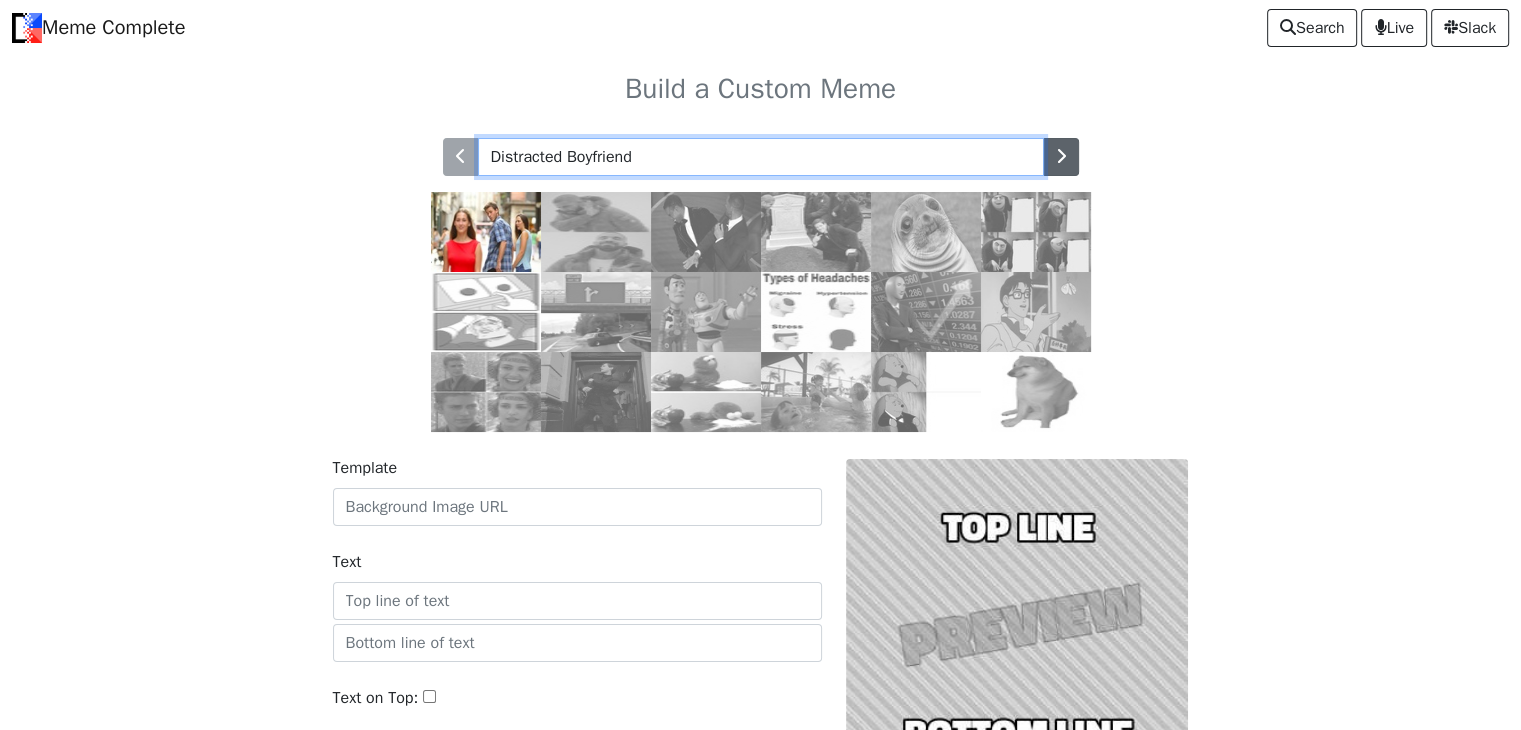 type on "Distracted Boyfriend" 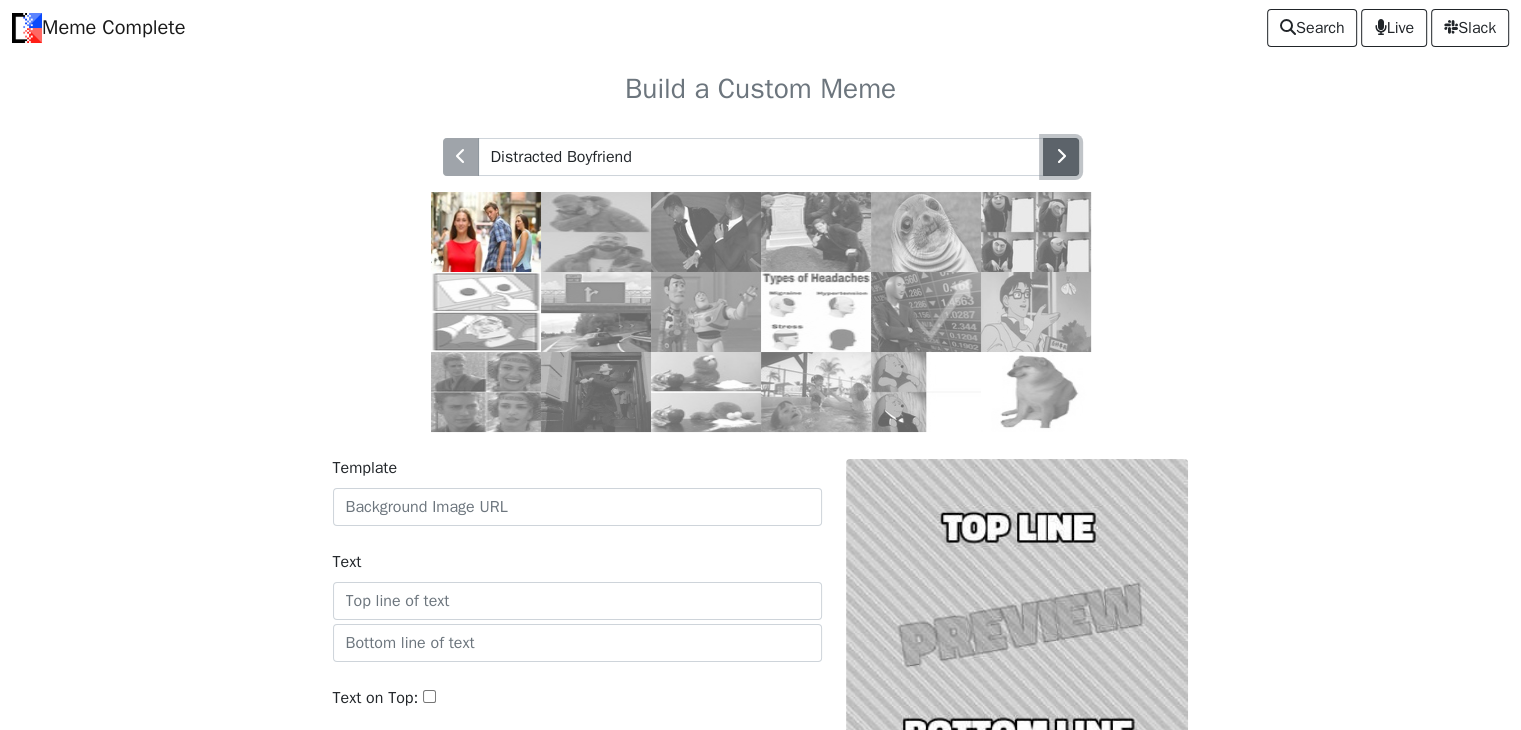 click at bounding box center (1061, 156) 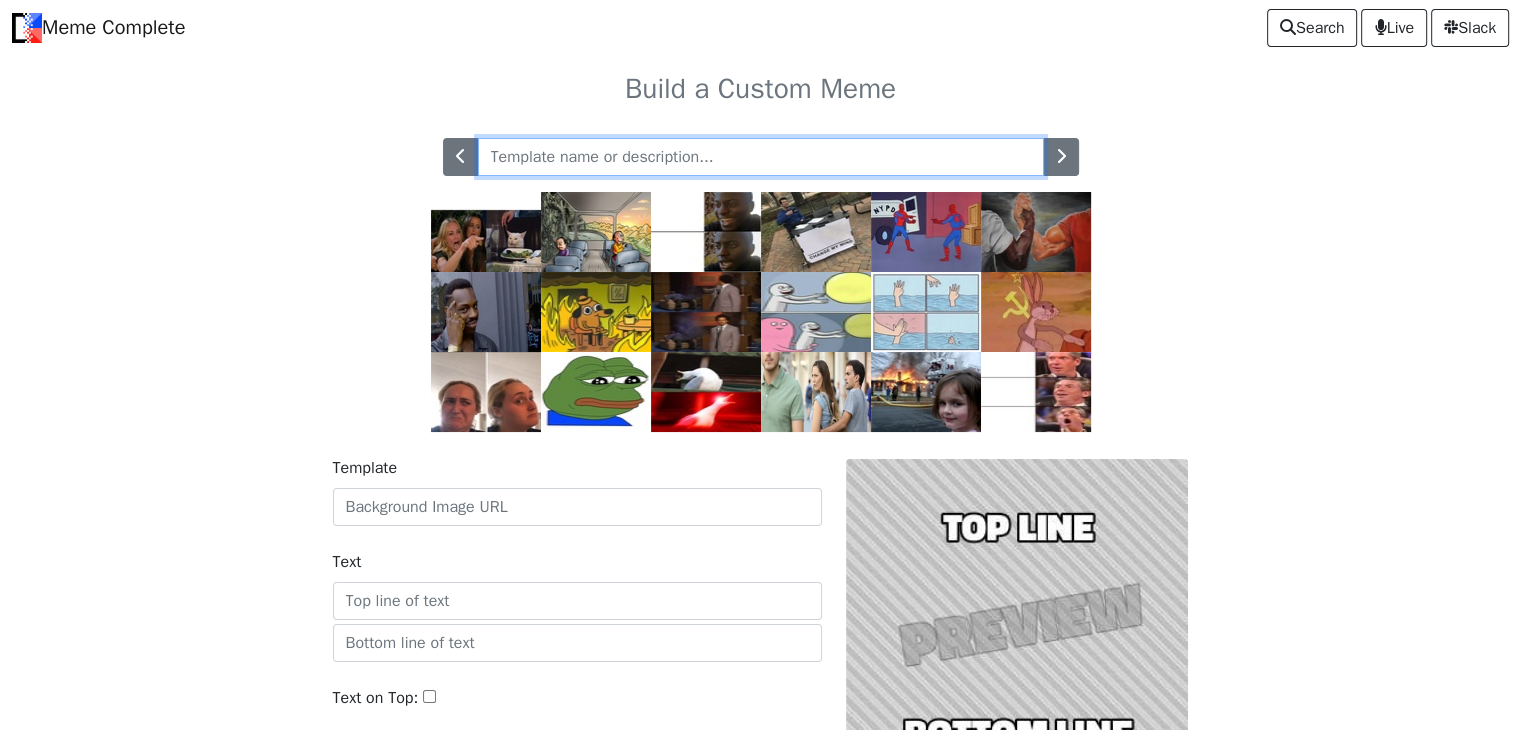 click at bounding box center (761, 157) 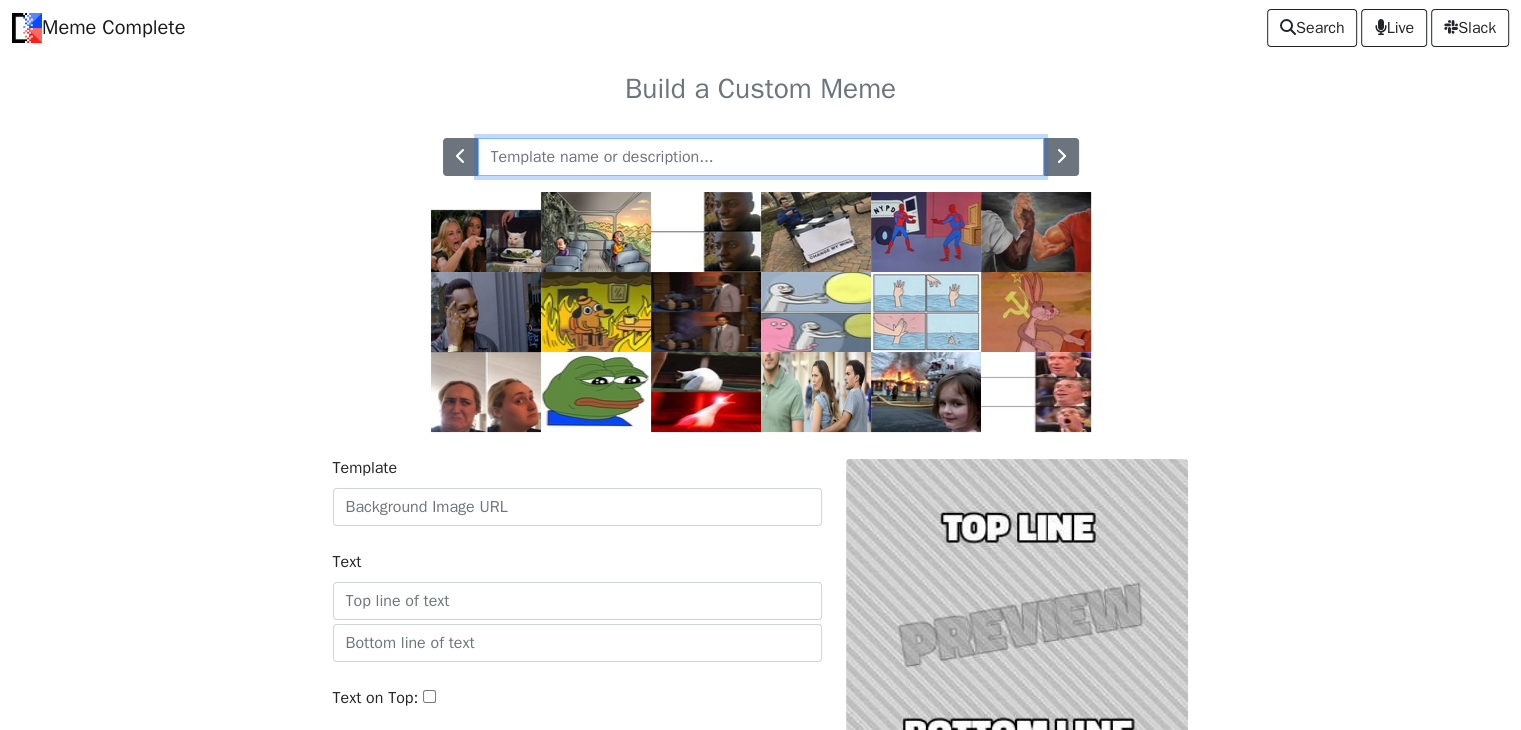 paste on "Distracted Boyfriend" 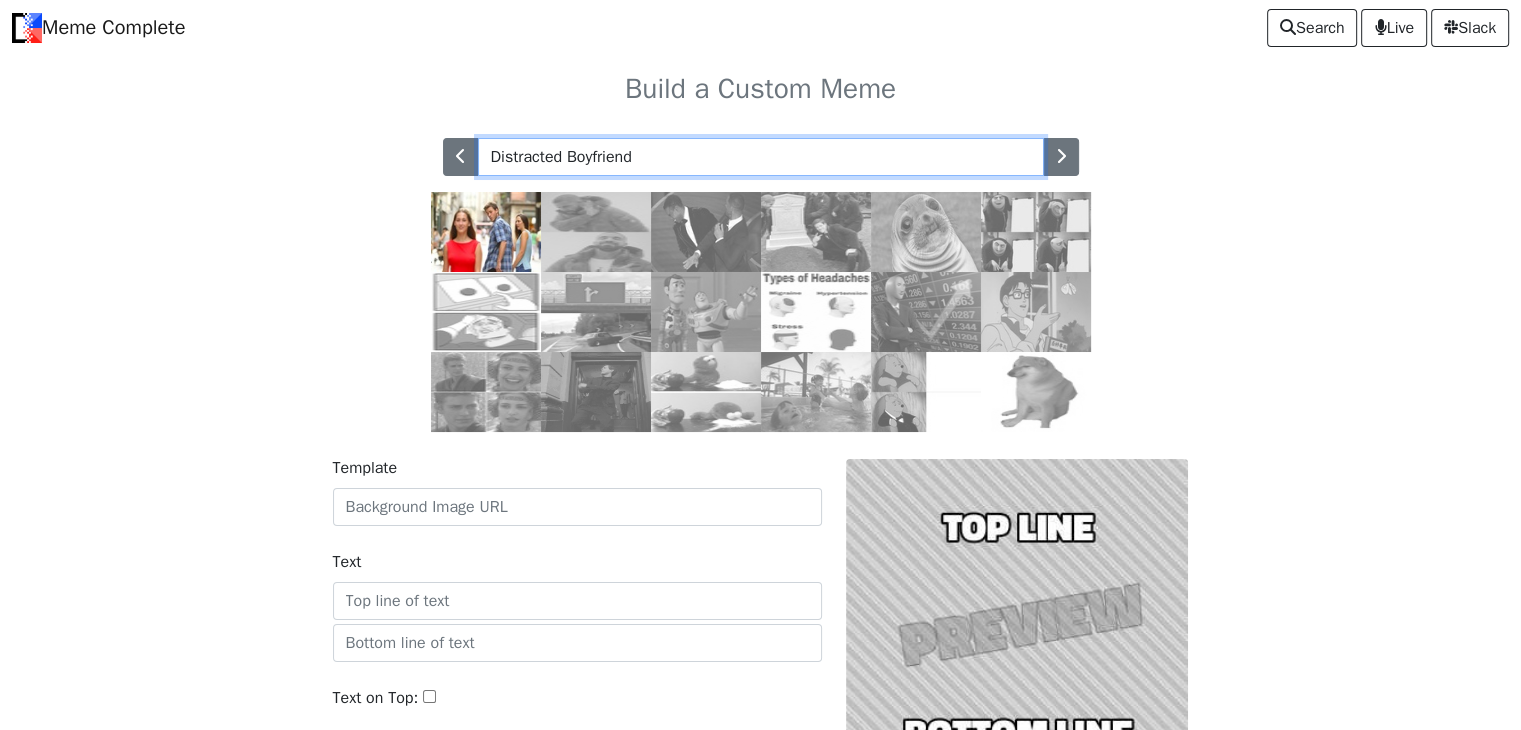 type on "Distracted Boyfriend" 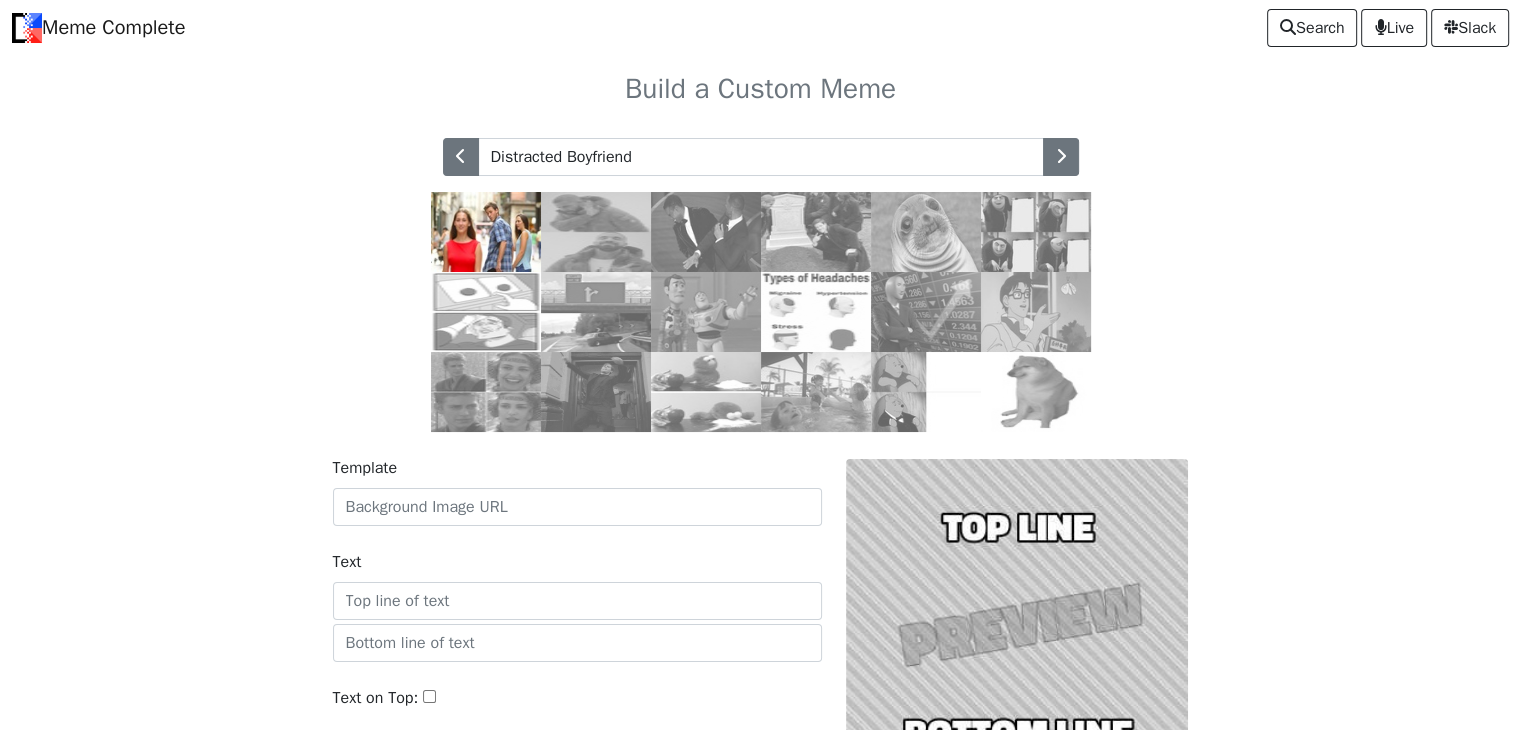 click at bounding box center (486, 232) 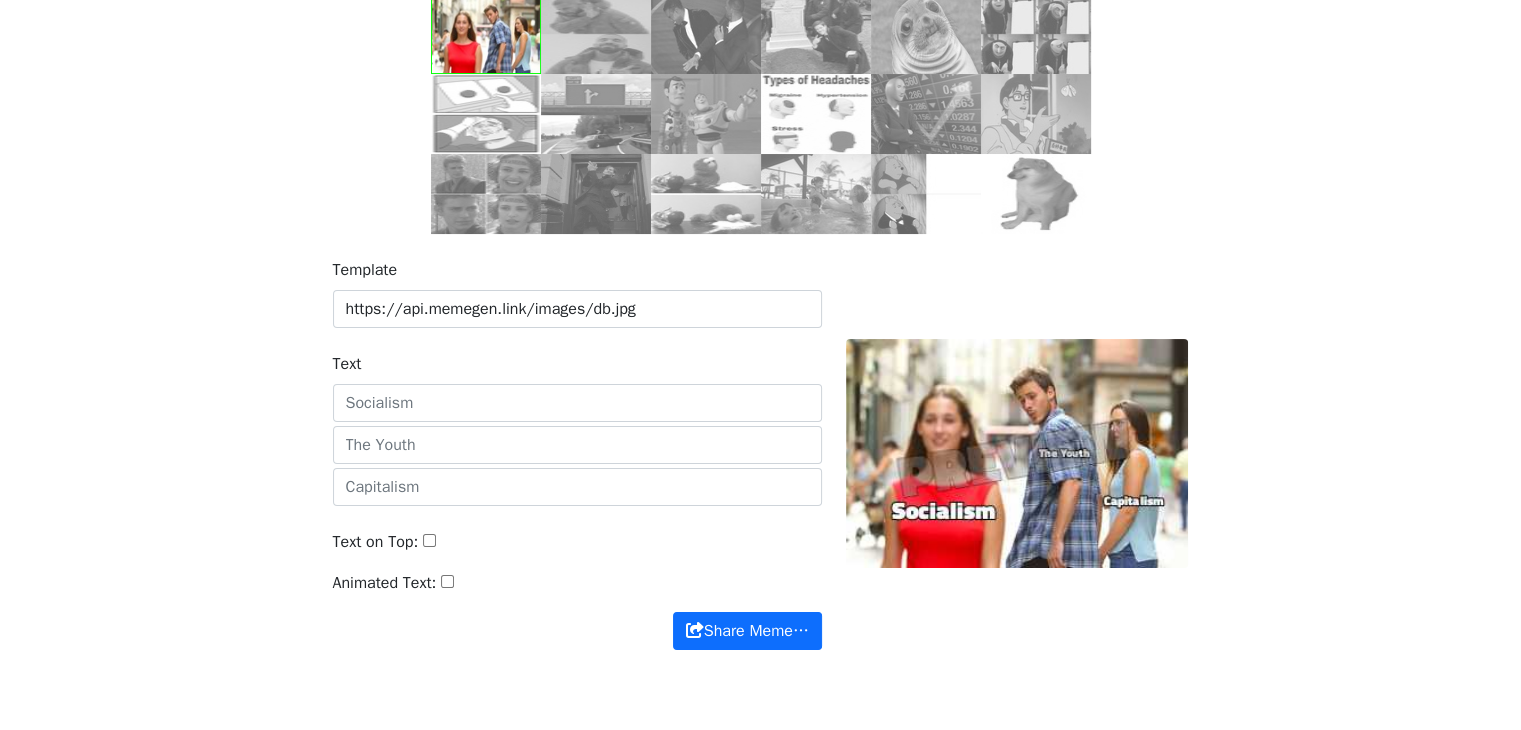 scroll, scrollTop: 200, scrollLeft: 0, axis: vertical 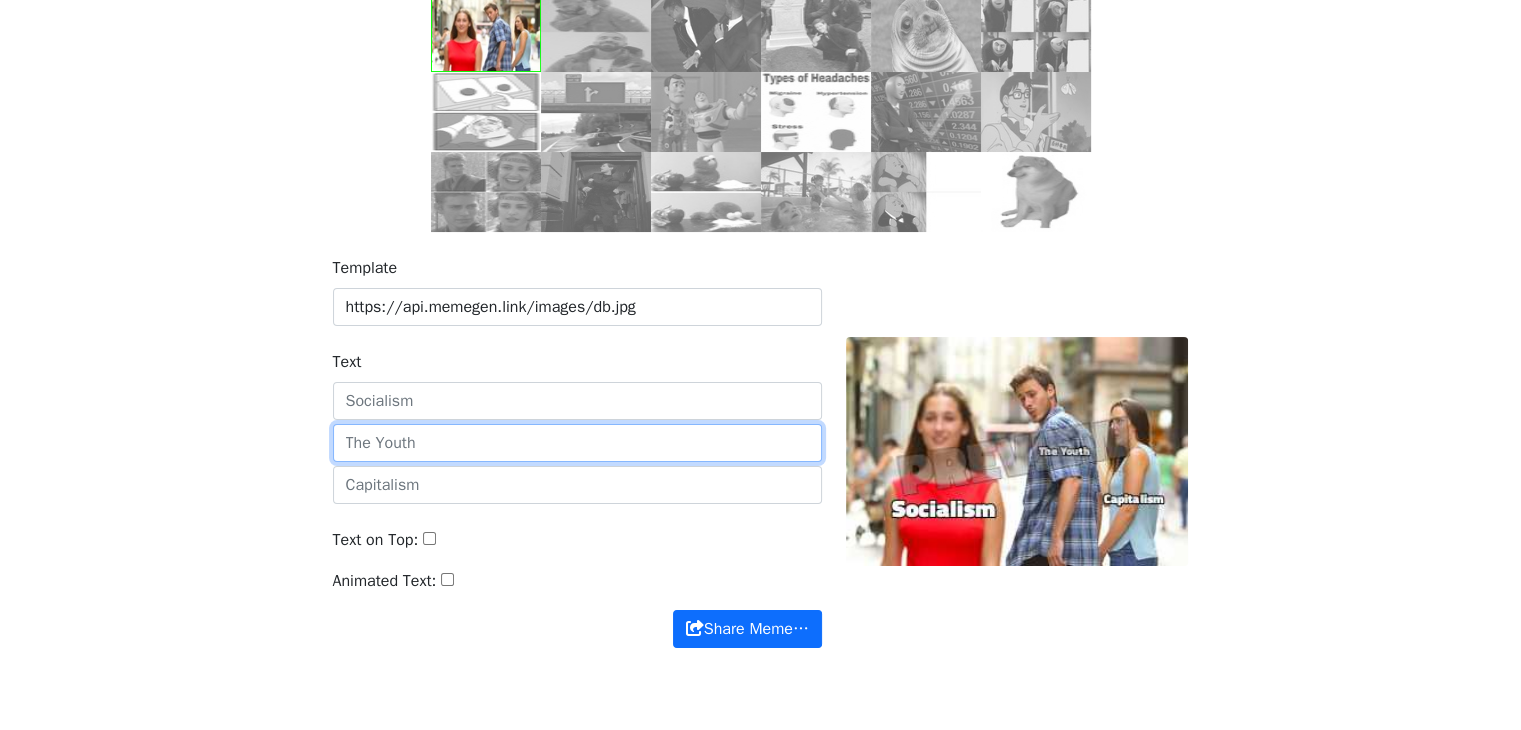 click at bounding box center [577, 443] 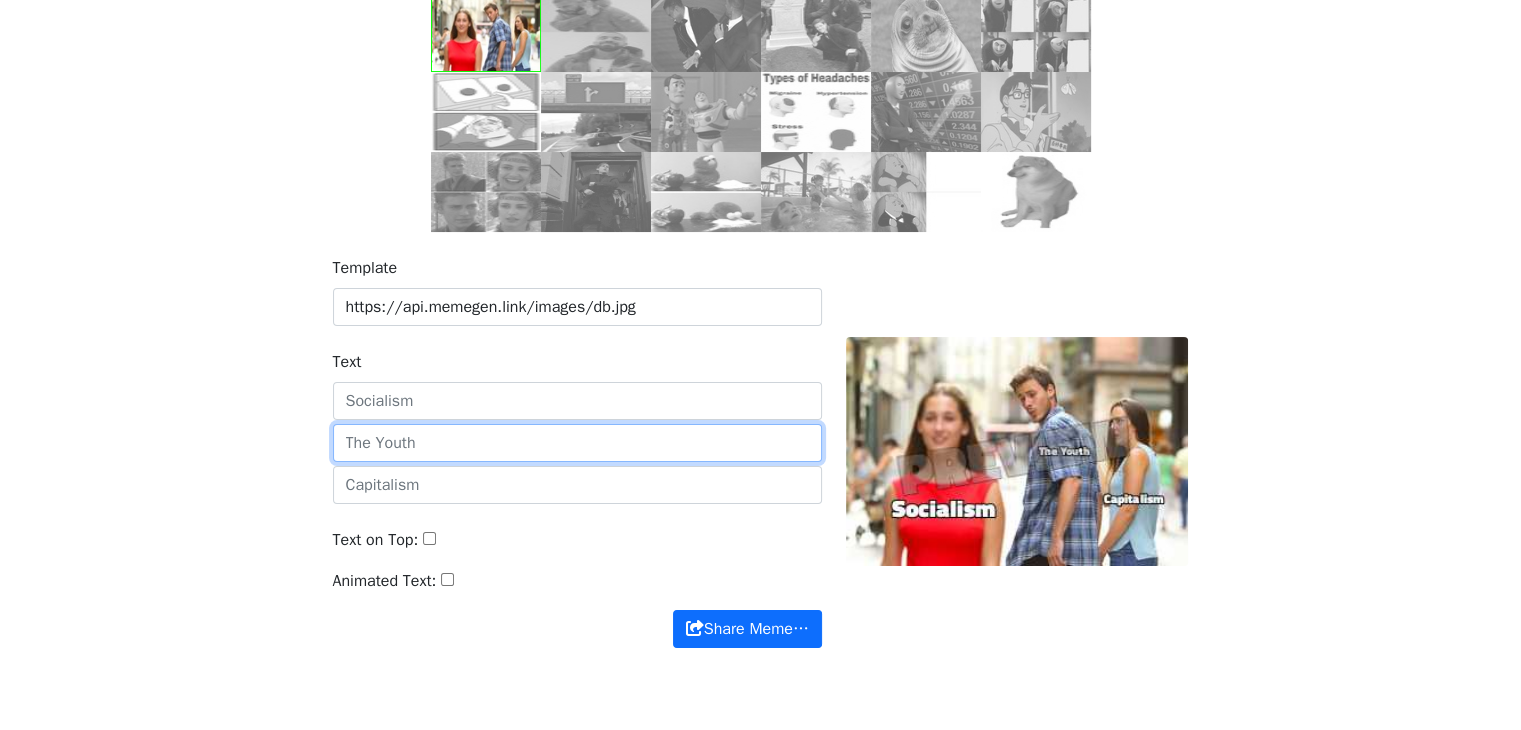 paste on "Working code" 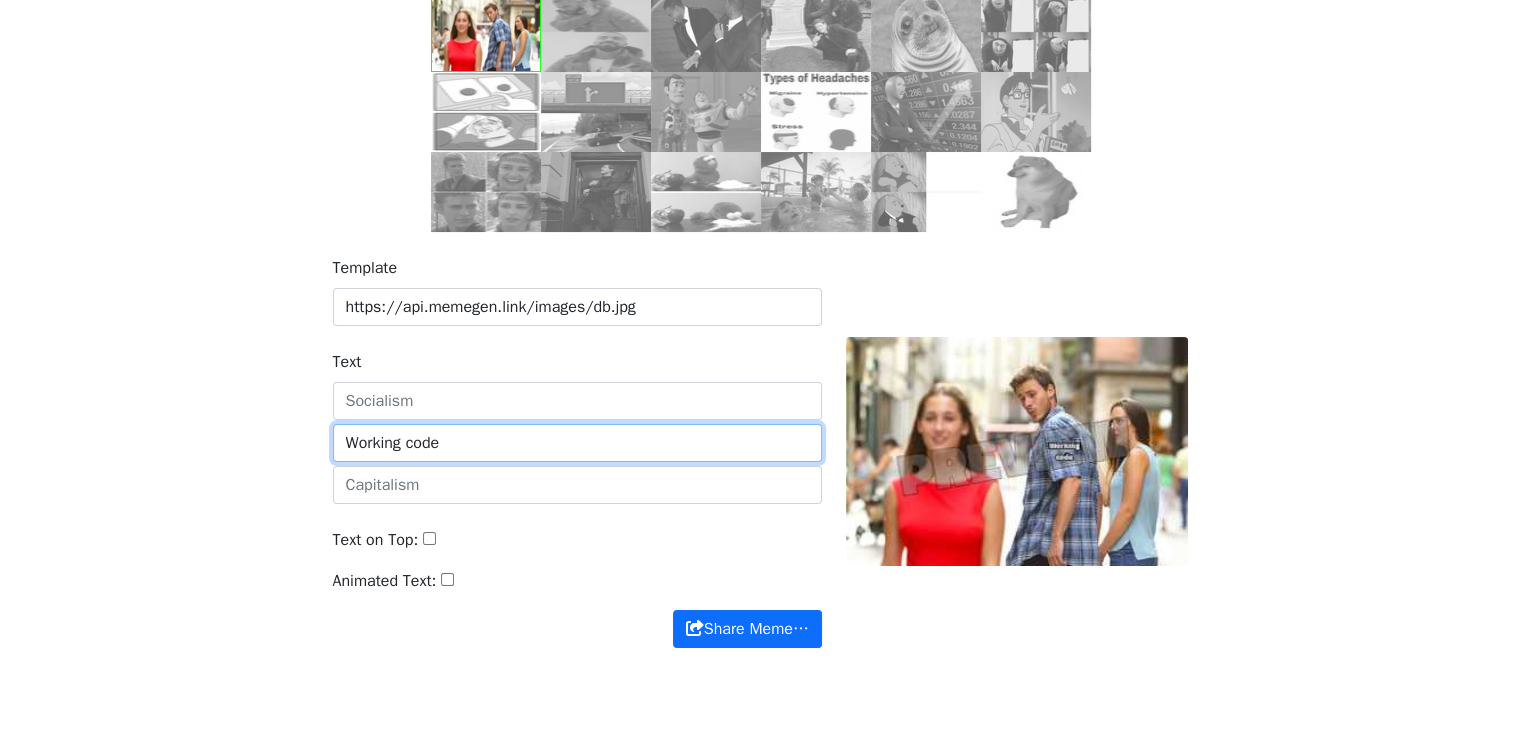 type on "Working code" 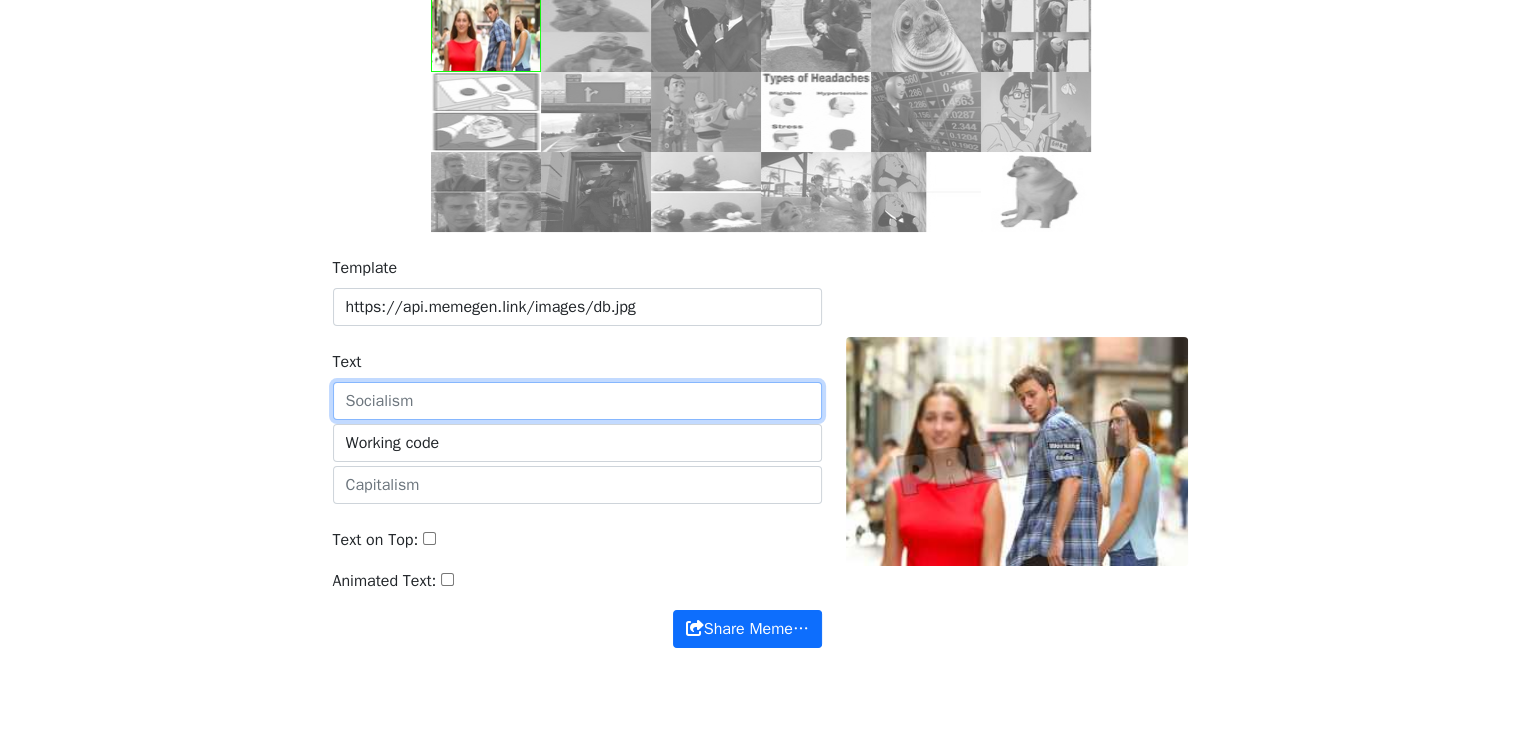 click on "Text" at bounding box center [577, 401] 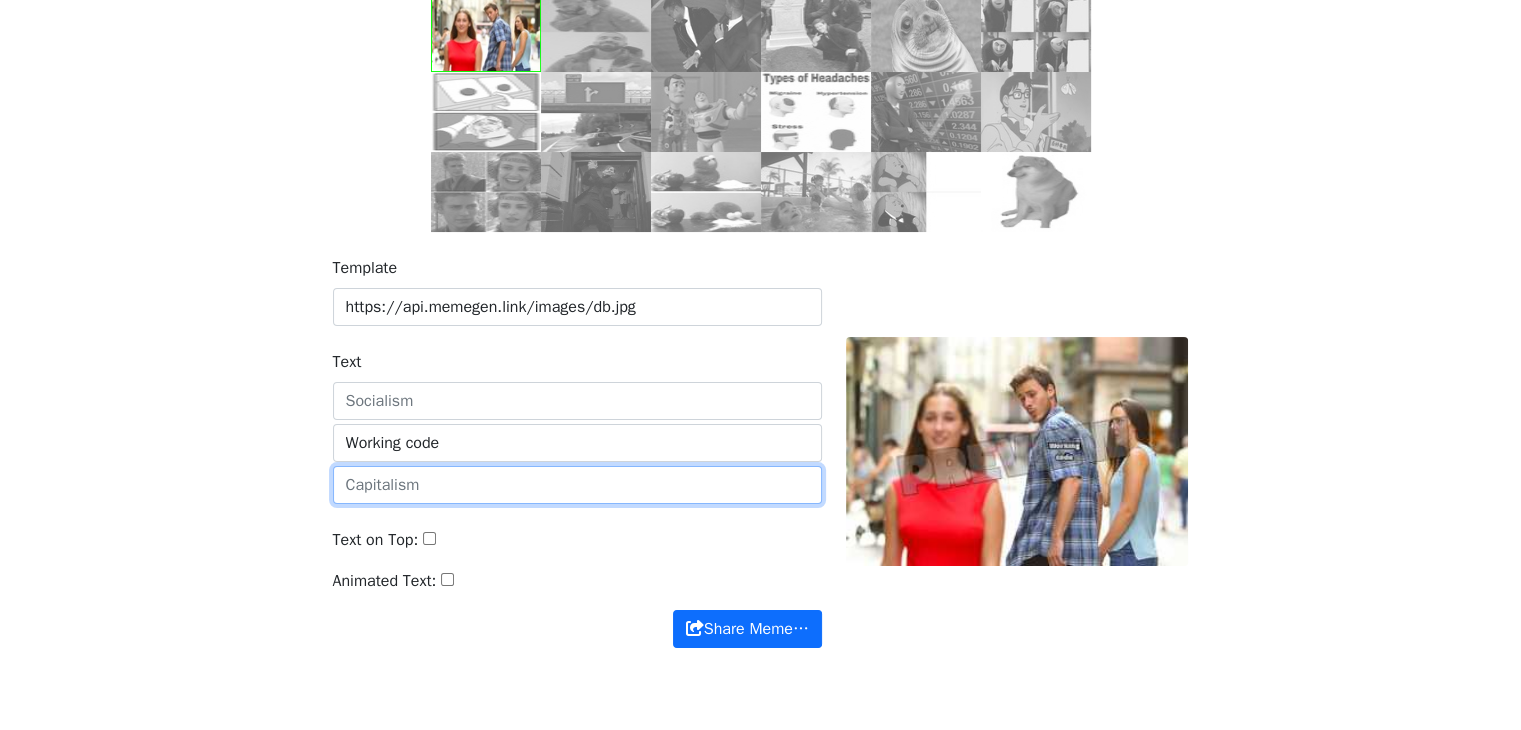 click at bounding box center [577, 485] 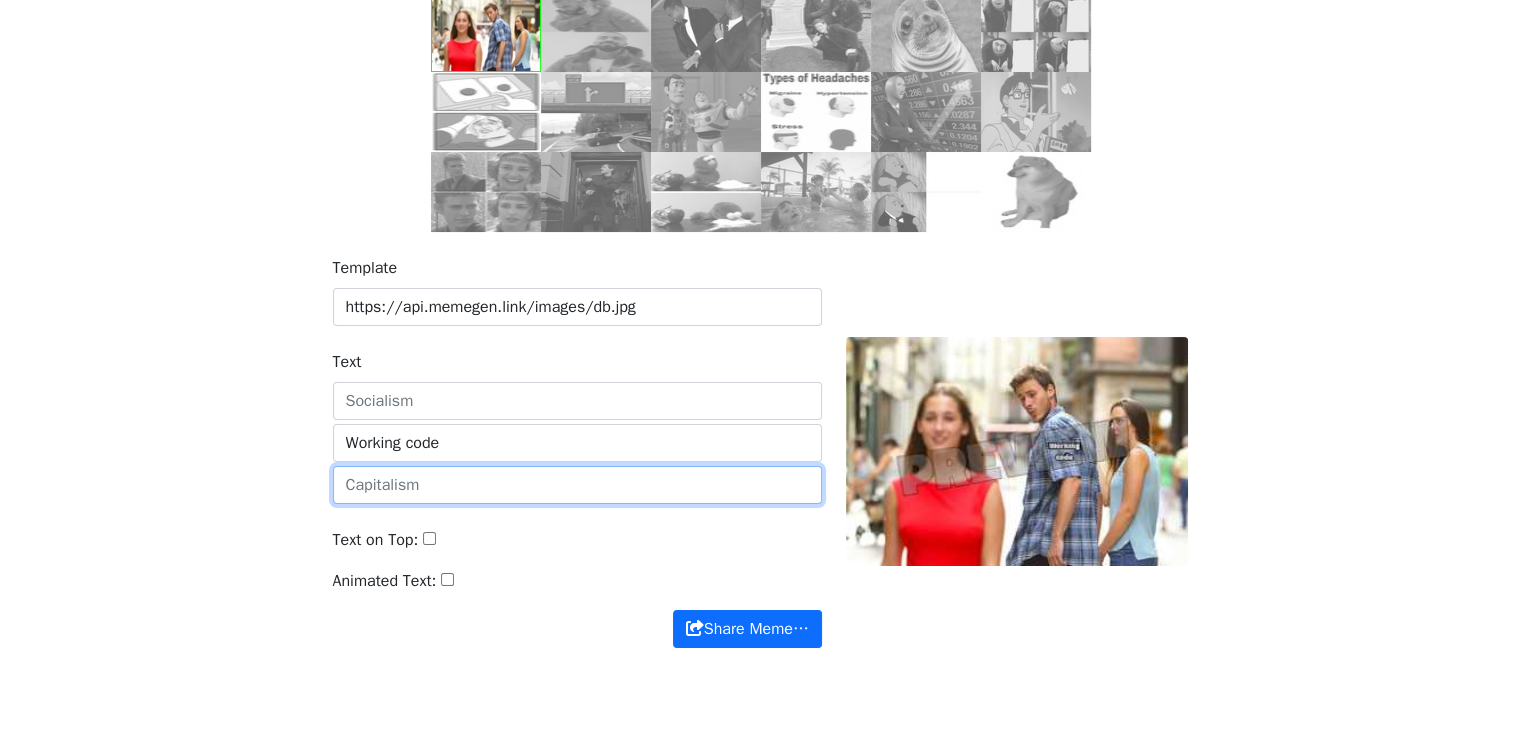 paste on "Understanding why it works" 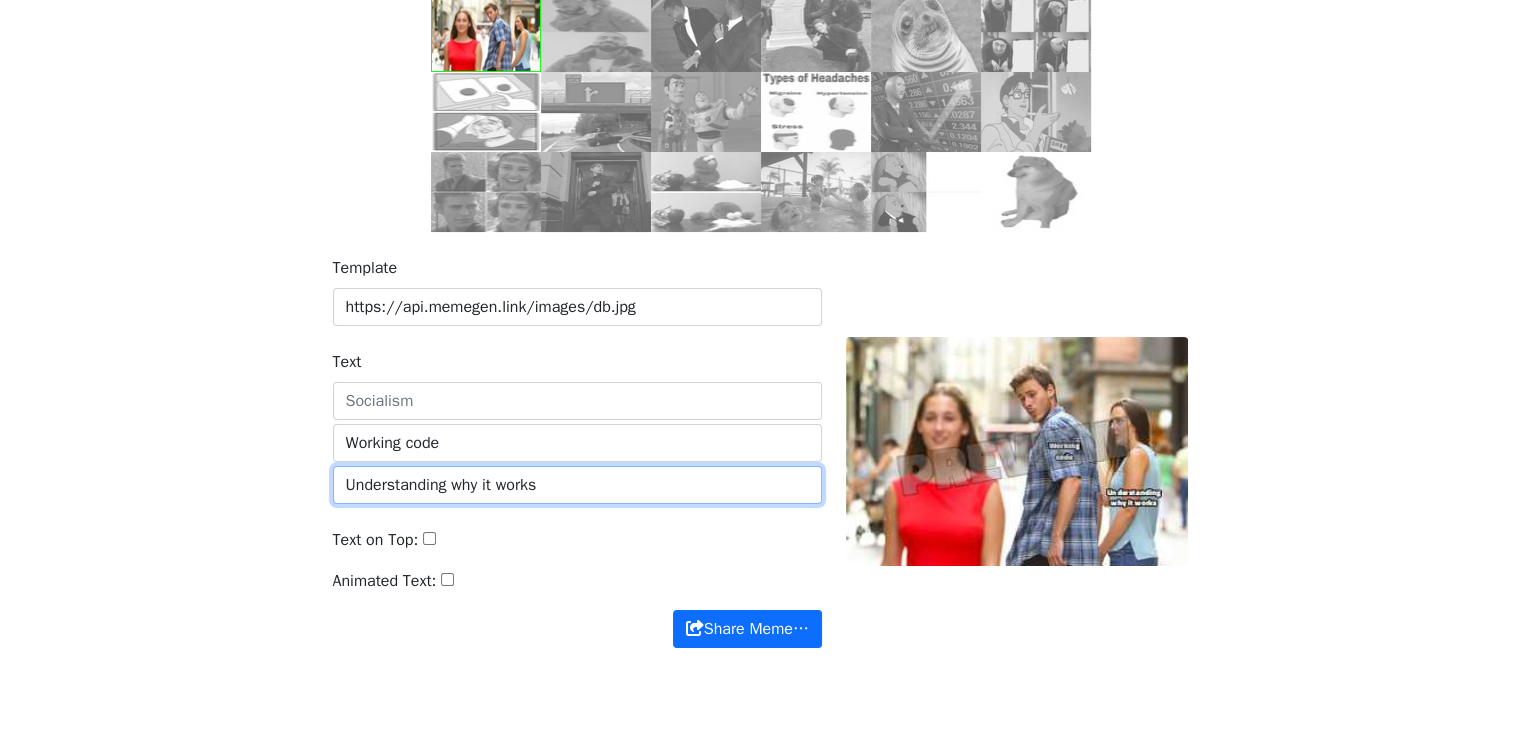 type on "Understanding why it works" 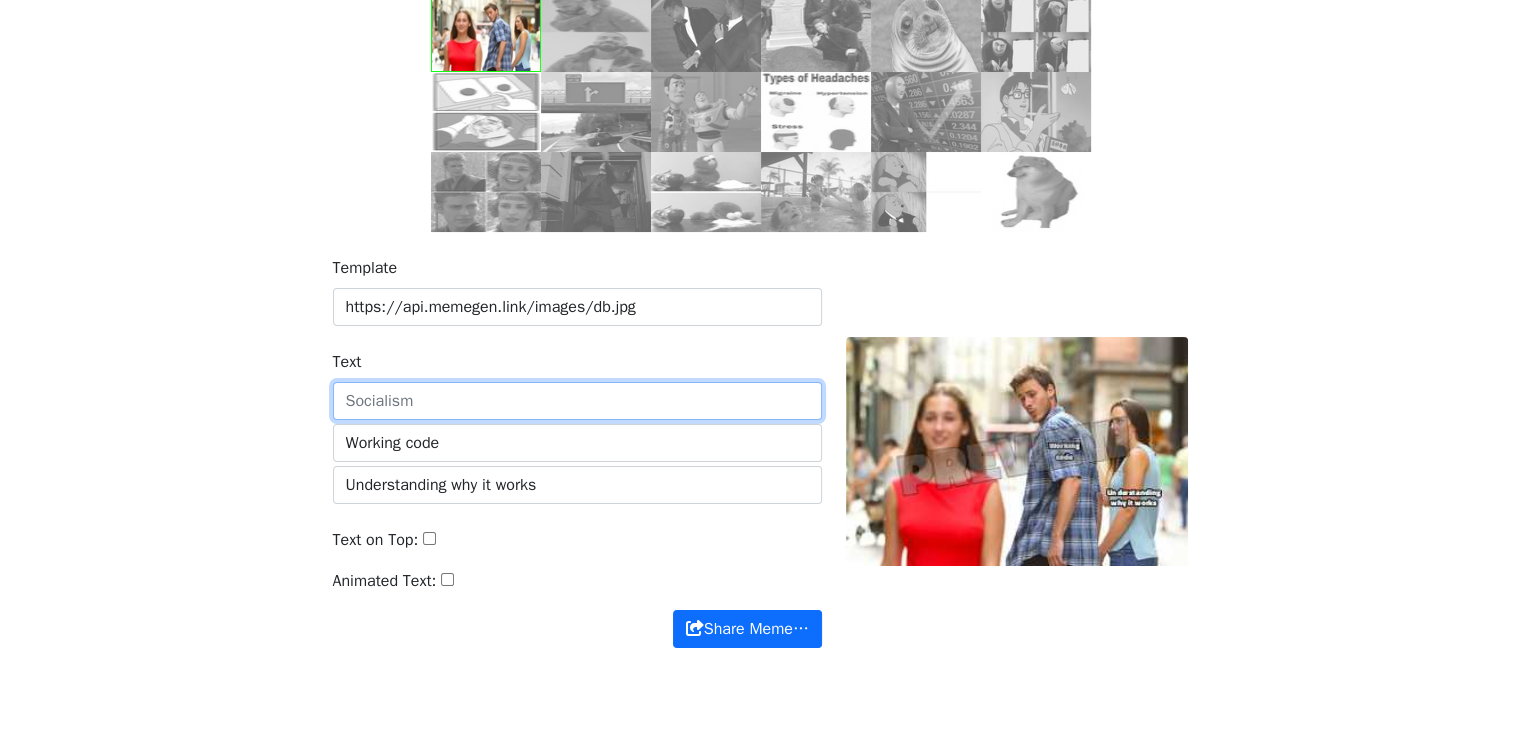 click on "Text" at bounding box center [577, 401] 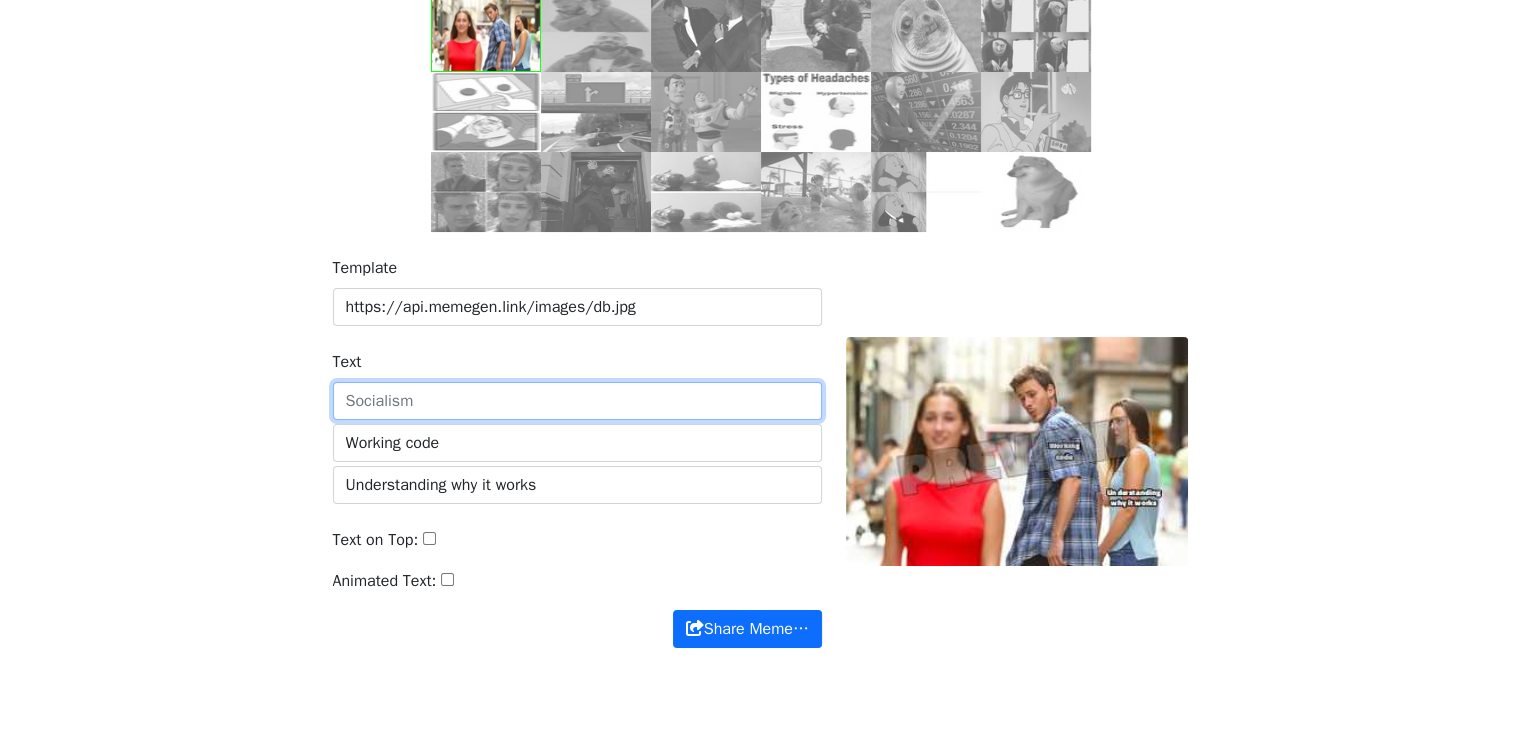paste on "Ship it before it breaks again" 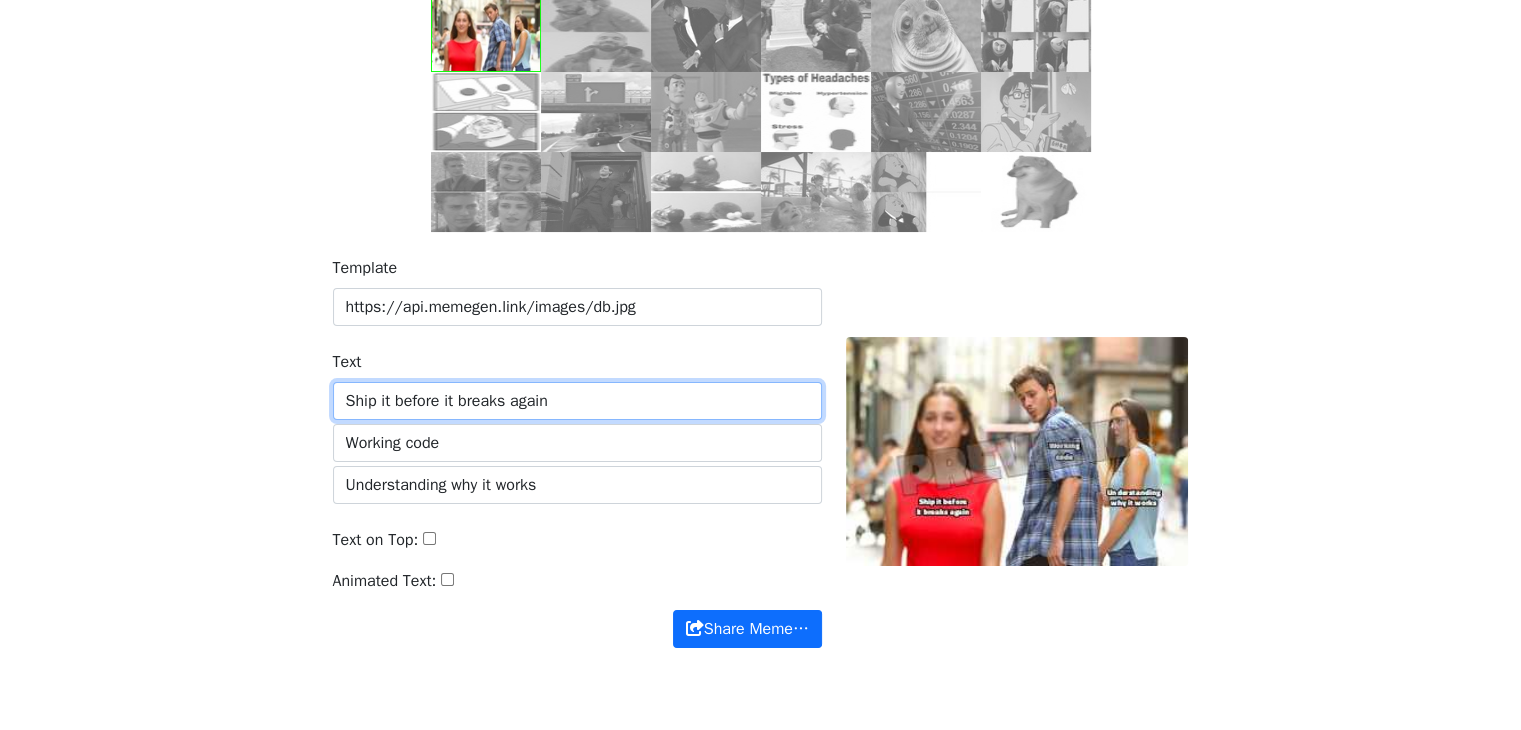 type on "Ship it before it breaks again" 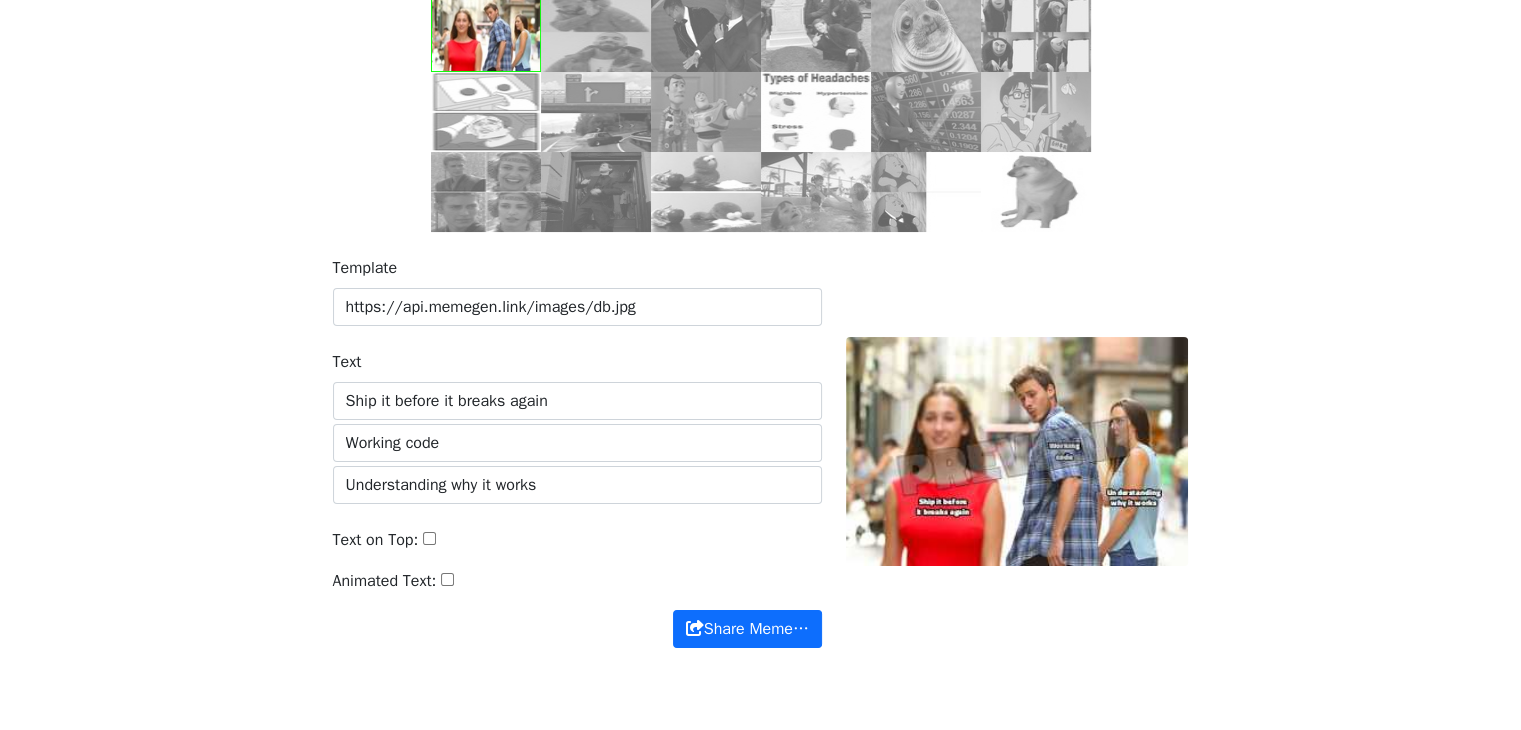click at bounding box center (1017, 452) 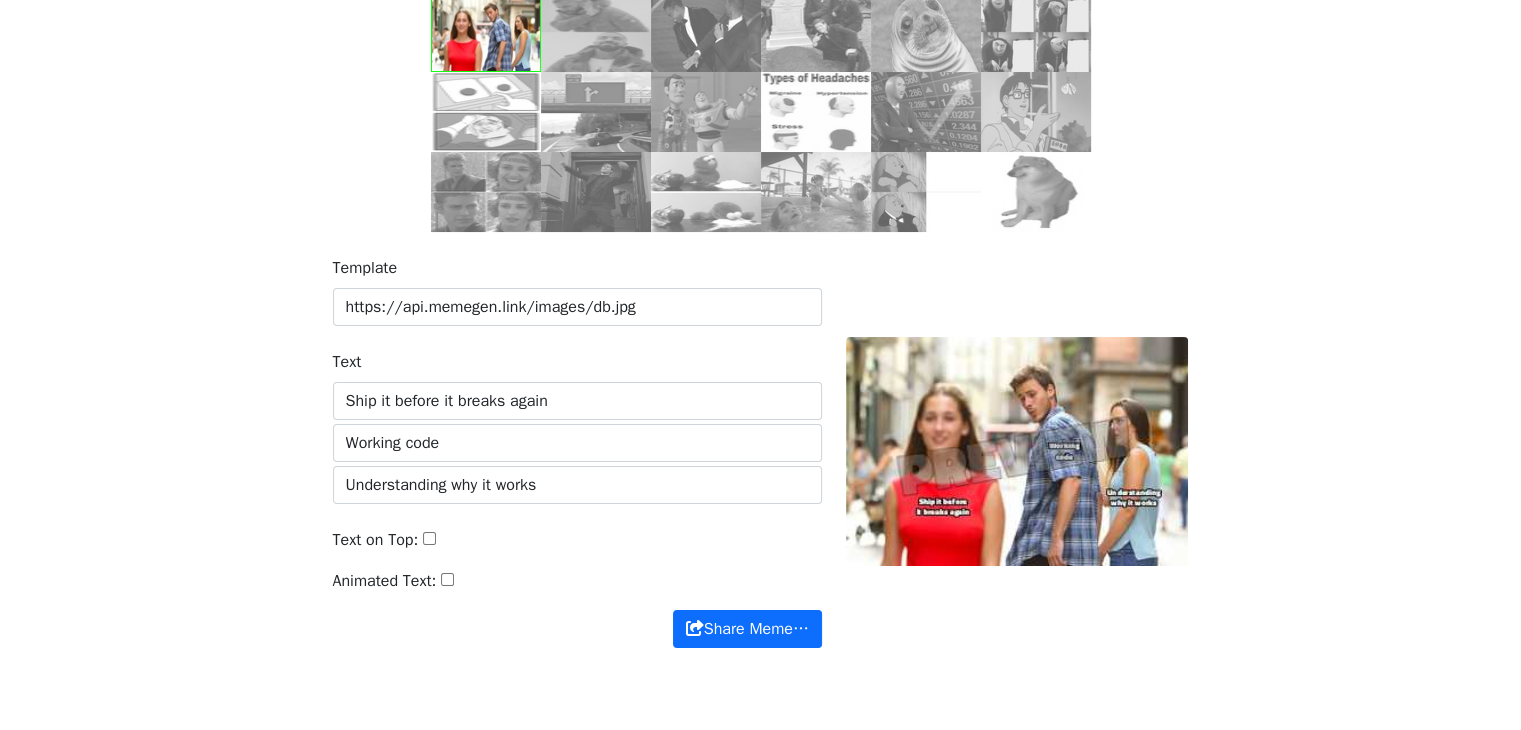 scroll, scrollTop: 264, scrollLeft: 0, axis: vertical 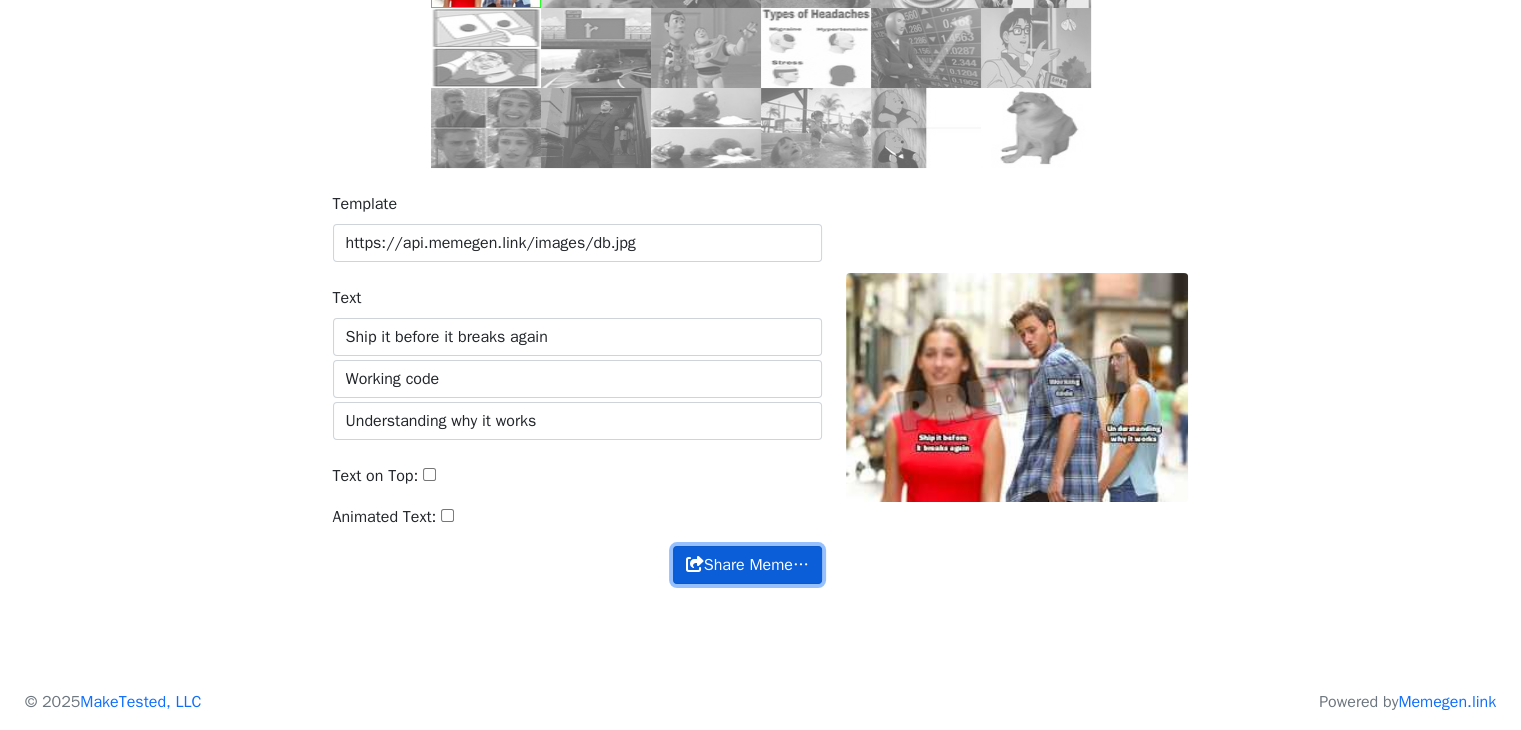 click on "Share Meme…" at bounding box center (747, 565) 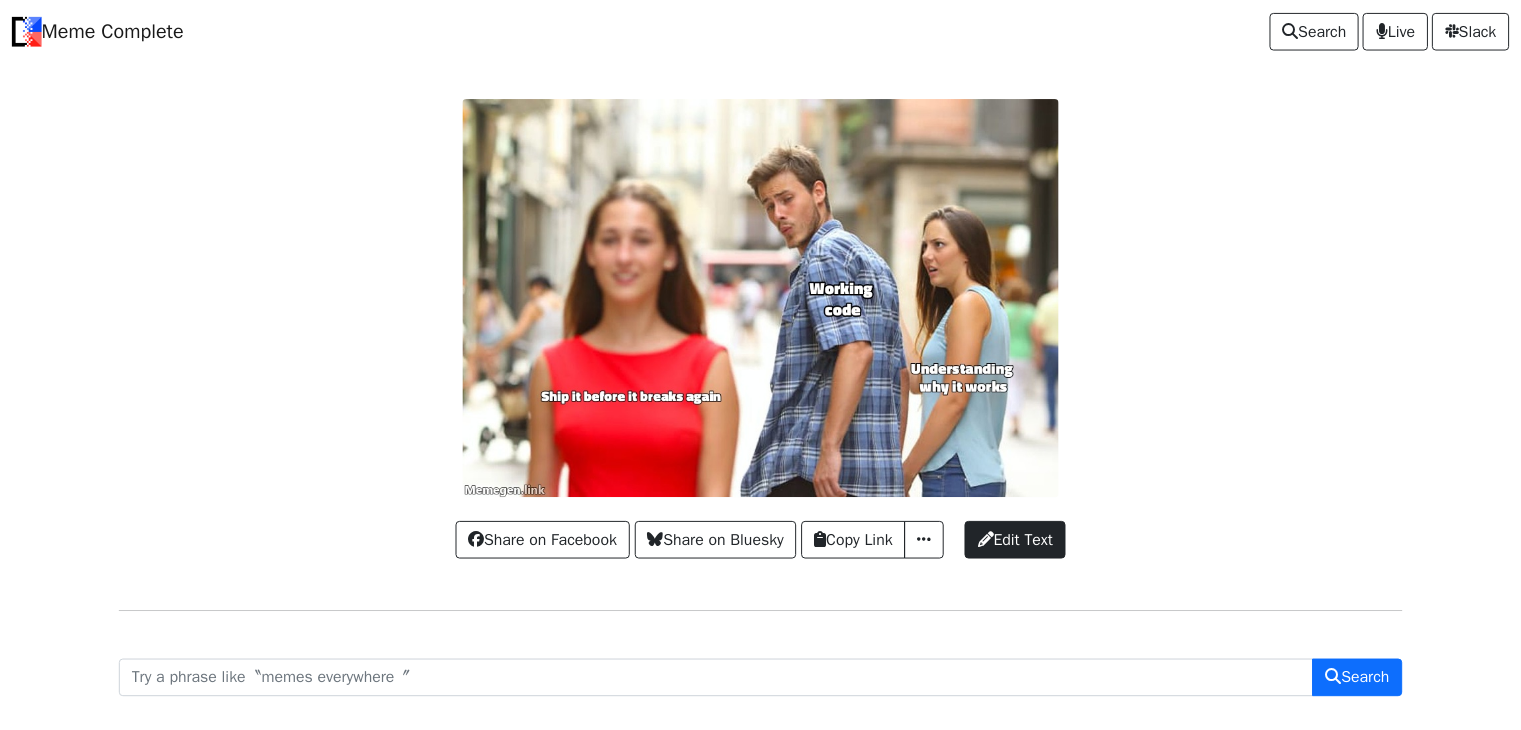 scroll, scrollTop: 0, scrollLeft: 0, axis: both 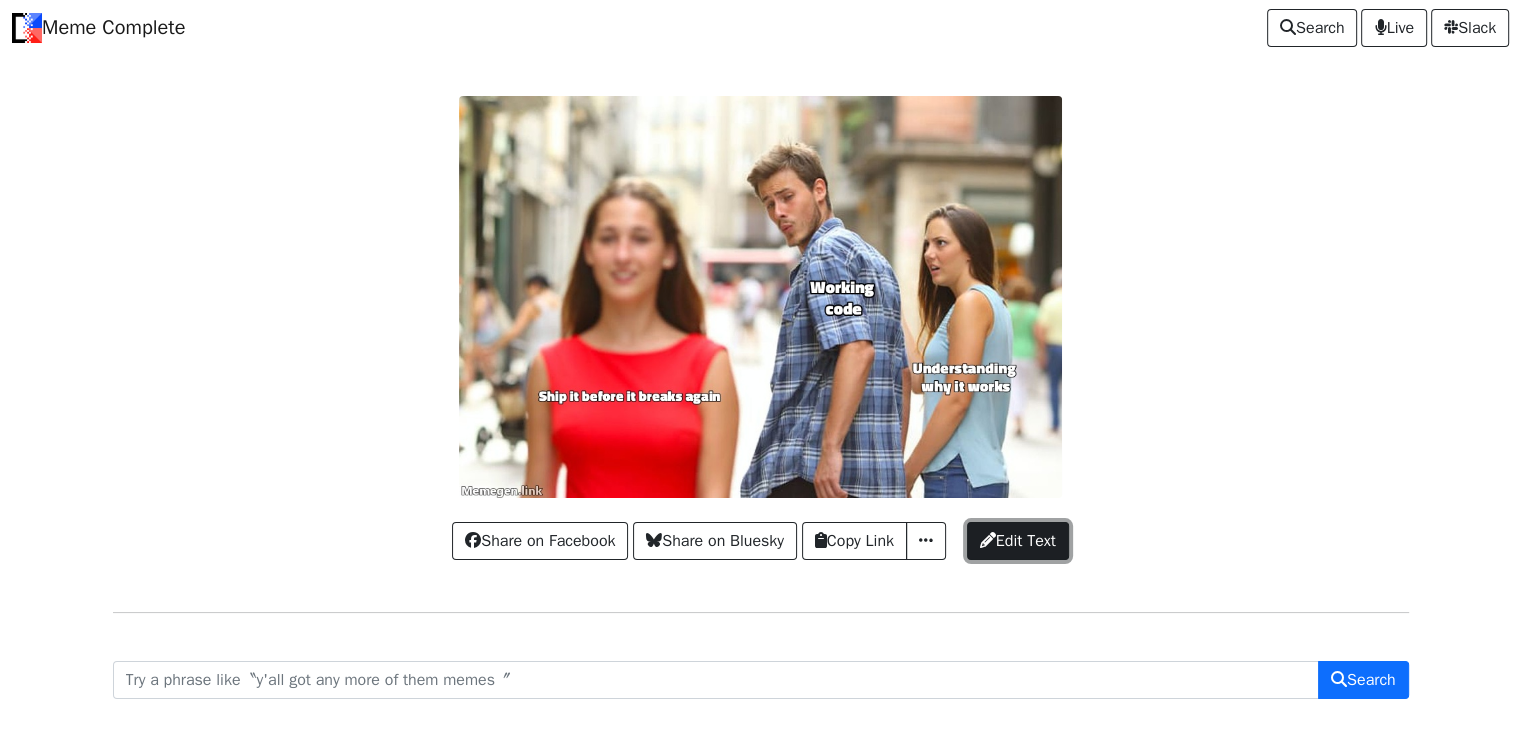 click on "Edit Text" at bounding box center [1018, 541] 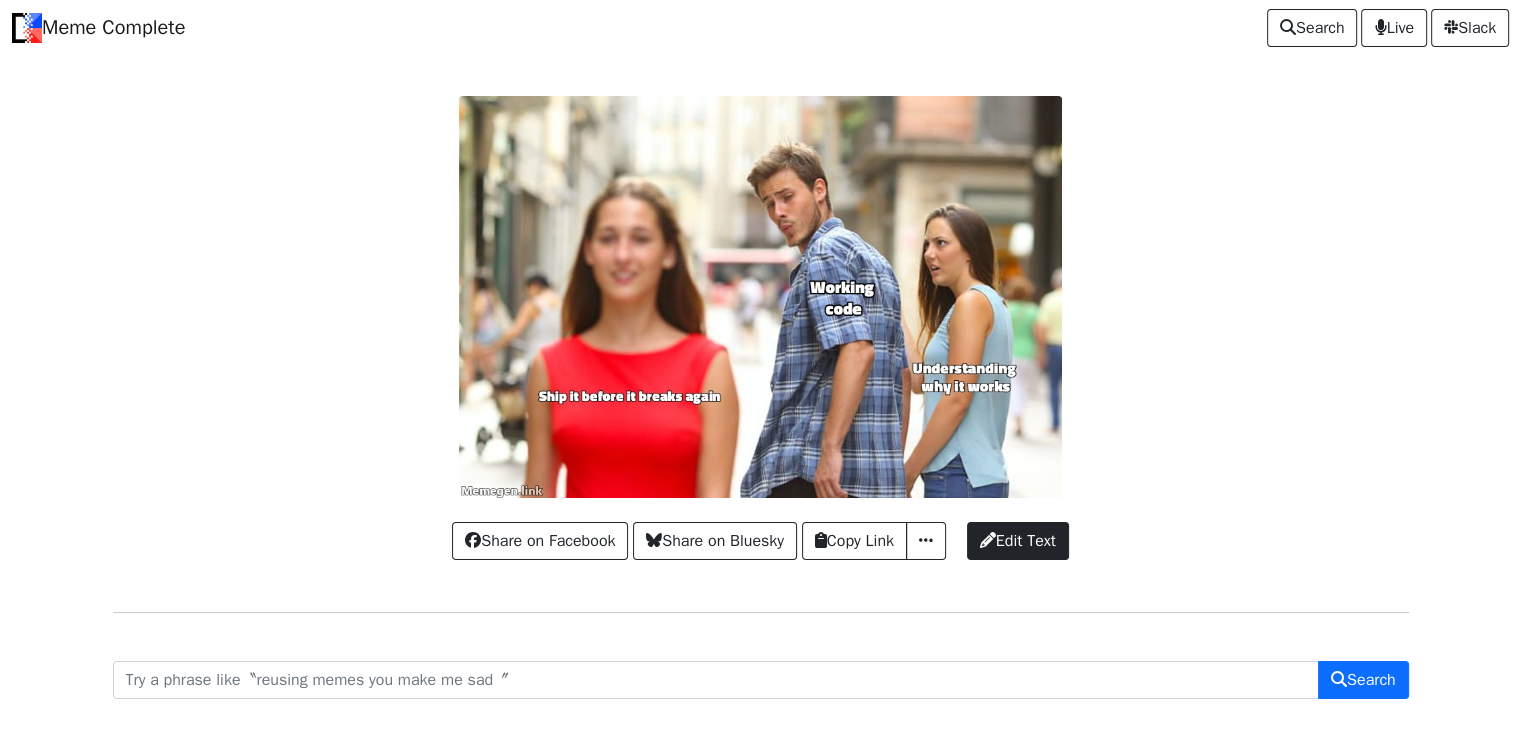 click at bounding box center [761, 297] 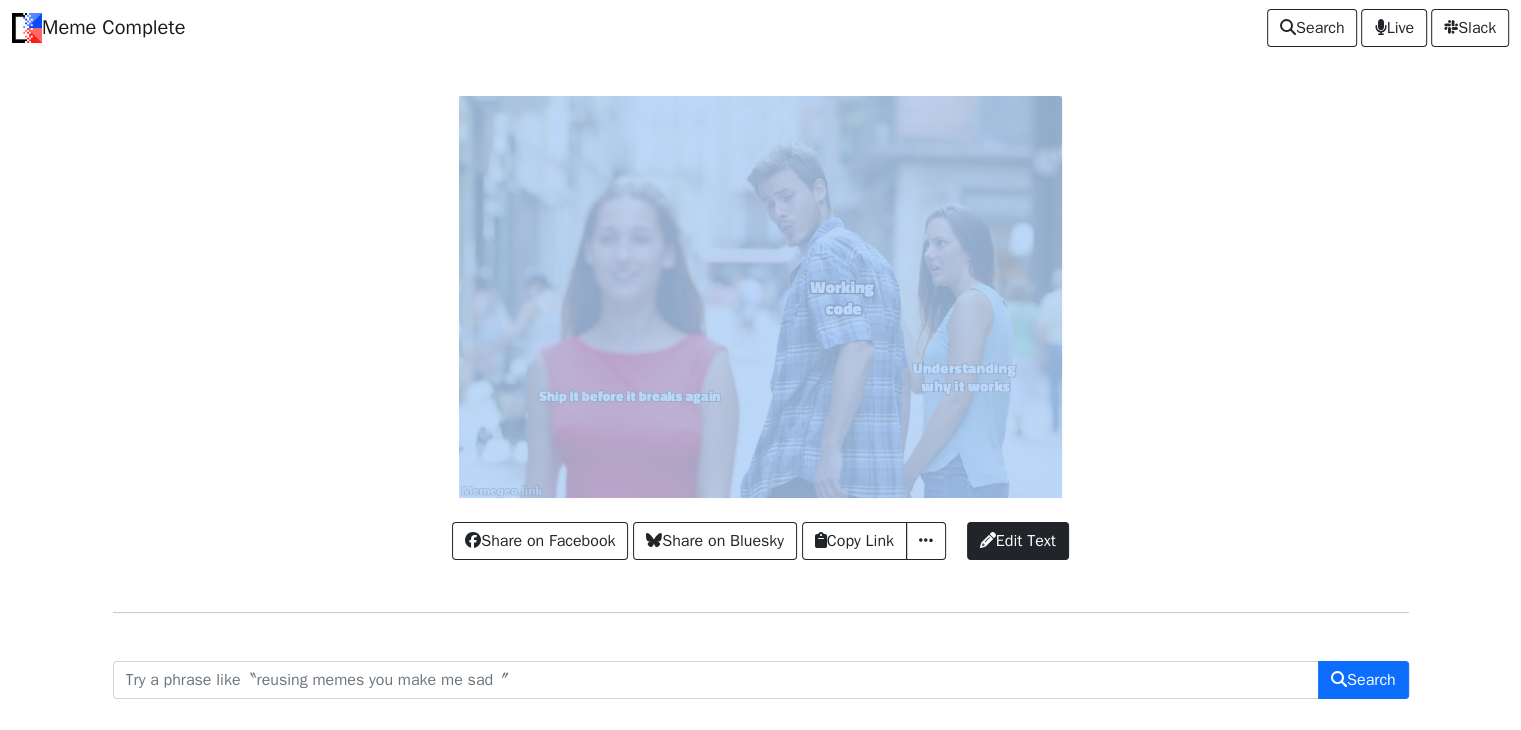 drag, startPoint x: 842, startPoint y: 279, endPoint x: 728, endPoint y: 313, distance: 118.96218 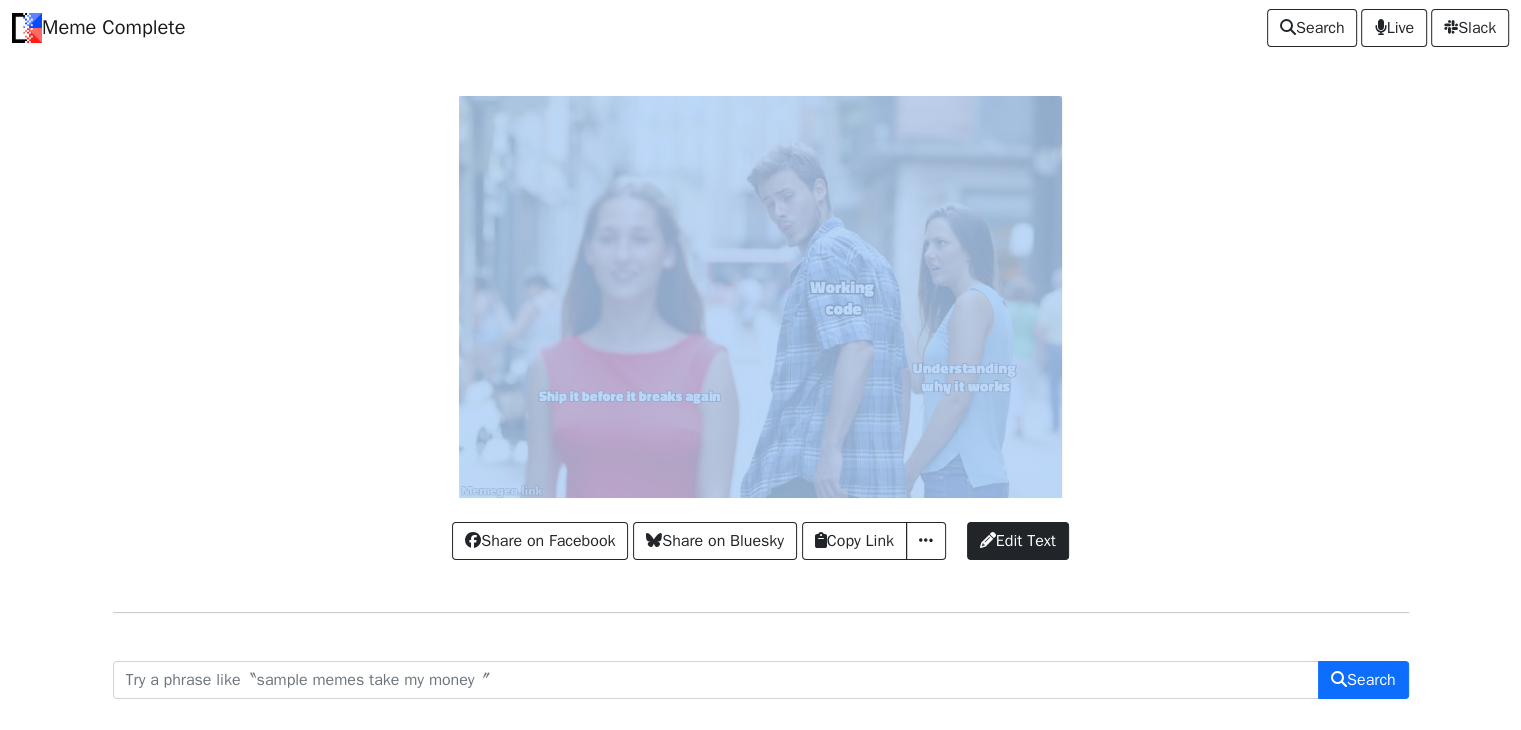 click at bounding box center (761, 297) 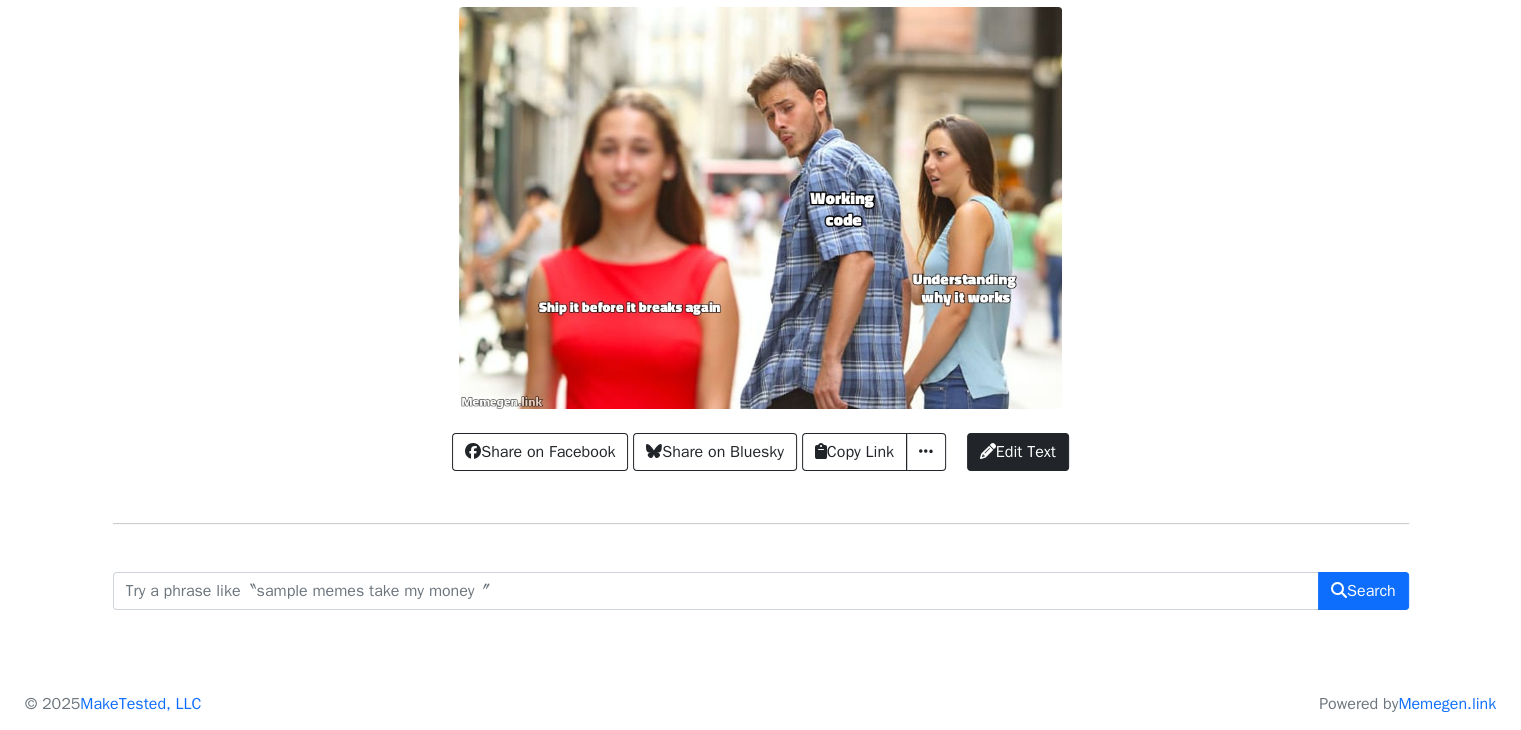 scroll, scrollTop: 0, scrollLeft: 0, axis: both 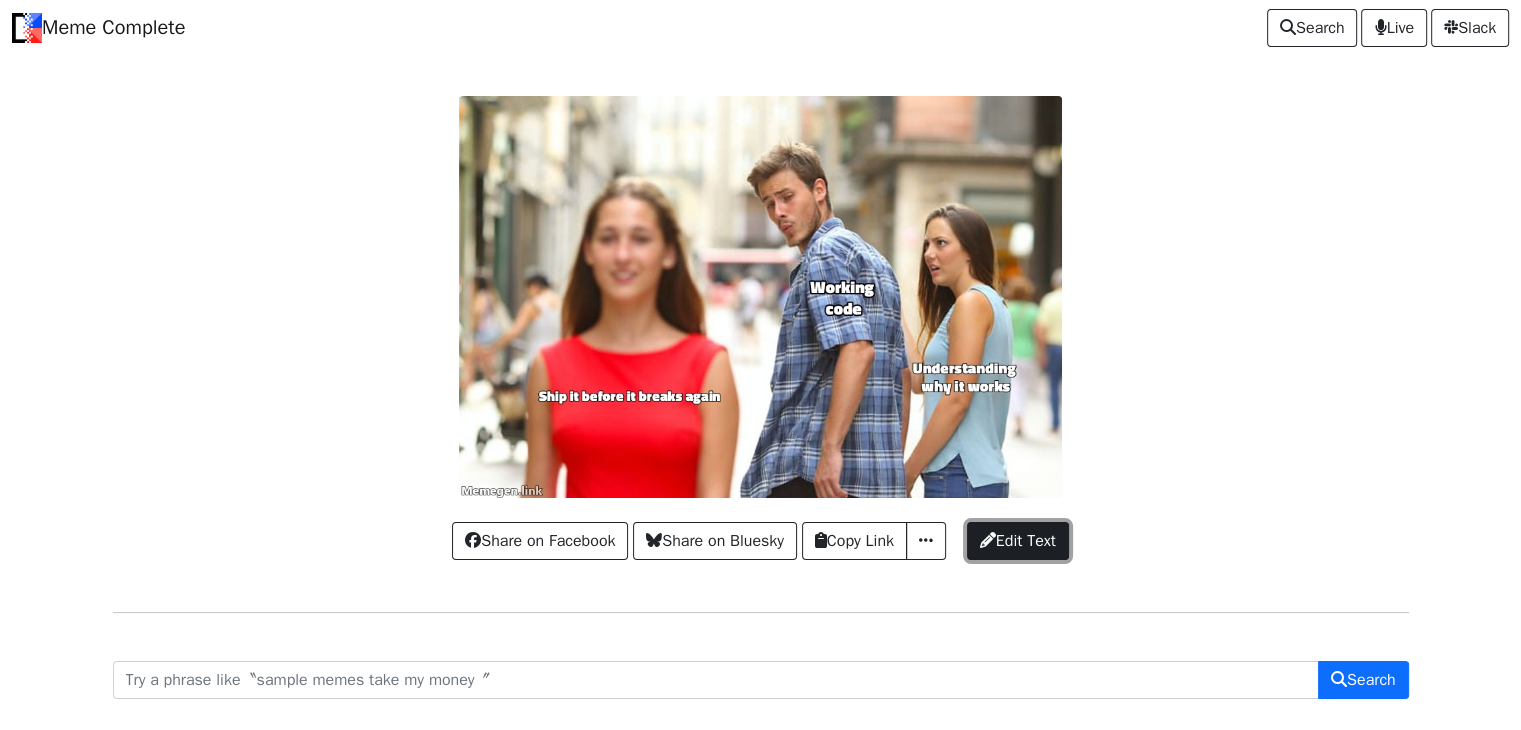 click on "Edit Text" at bounding box center [1018, 541] 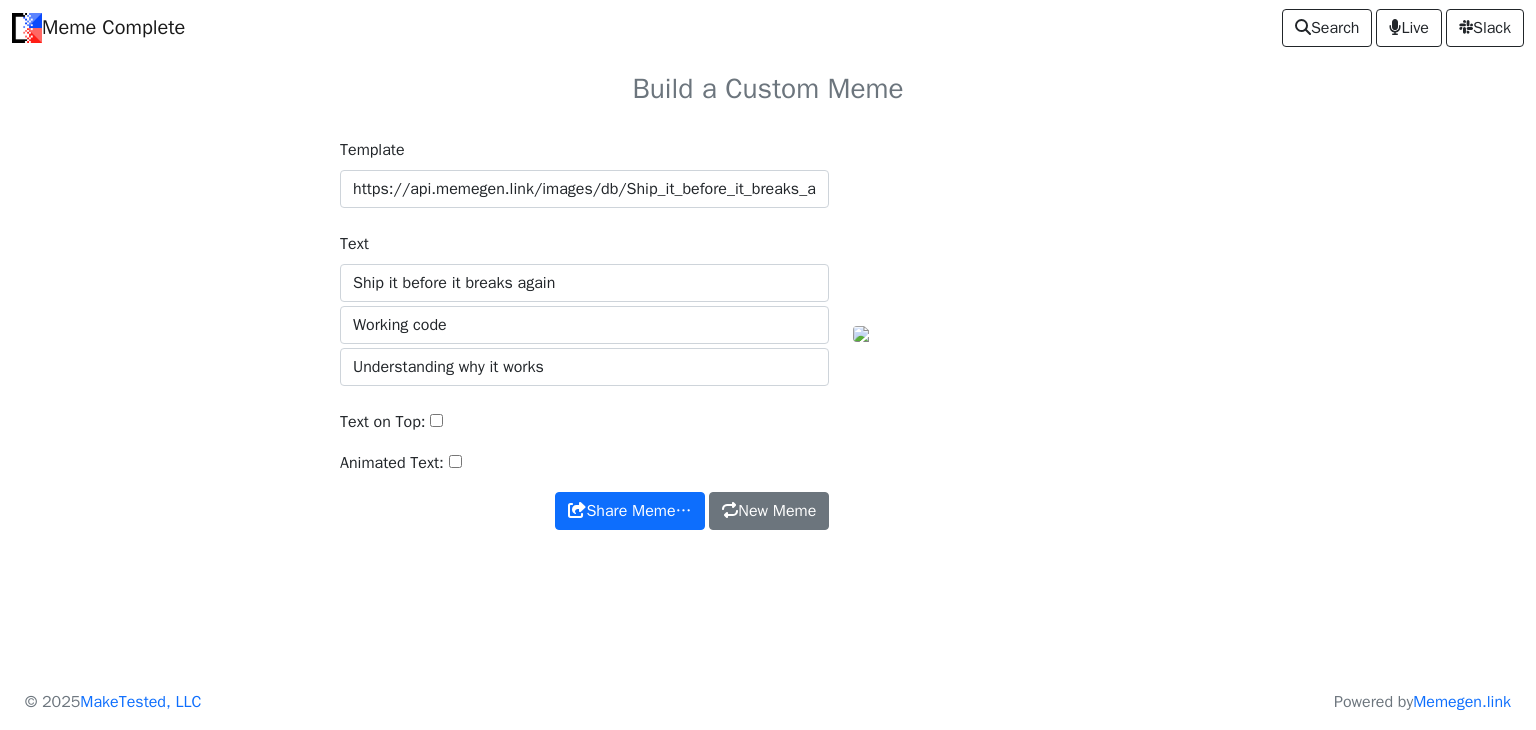 scroll, scrollTop: 0, scrollLeft: 0, axis: both 